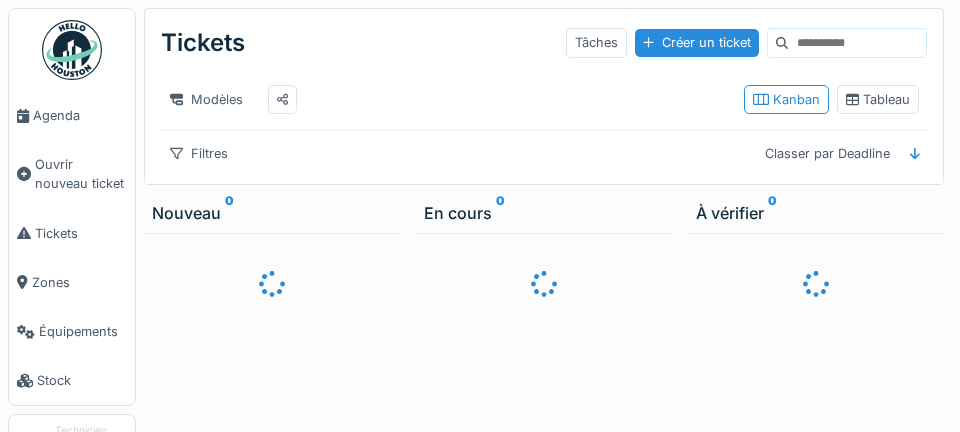 scroll, scrollTop: 0, scrollLeft: 0, axis: both 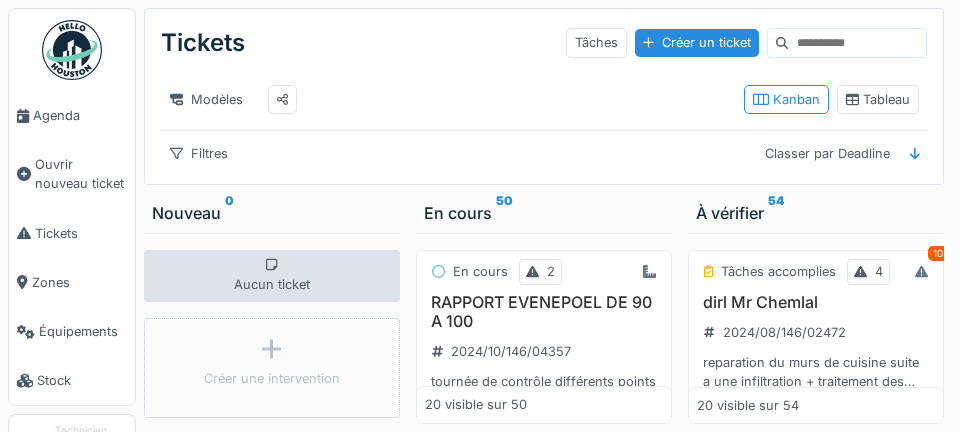 click on "Agenda" at bounding box center [80, 115] 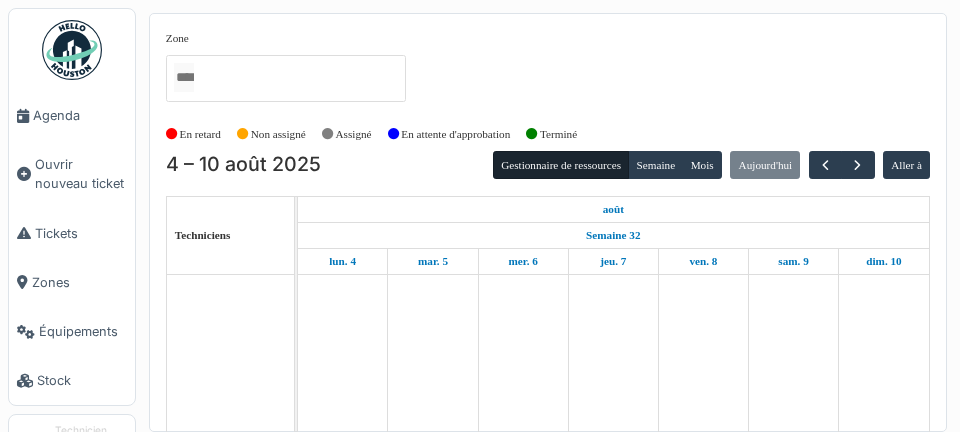 scroll, scrollTop: 0, scrollLeft: 0, axis: both 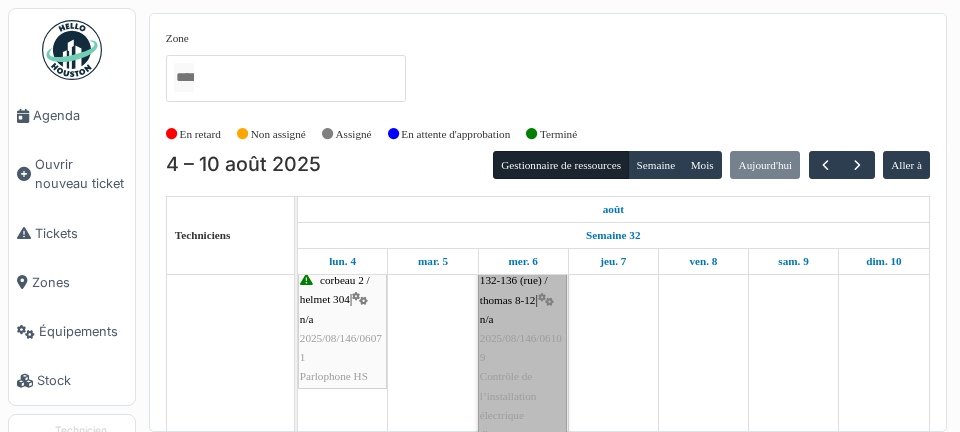 click on "gaucheret 132-136 (rue) / thomas 8-12
|     n/a
2025/08/146/06109
Contrôle de l’installation électrique d'appartement" at bounding box center [522, 348] 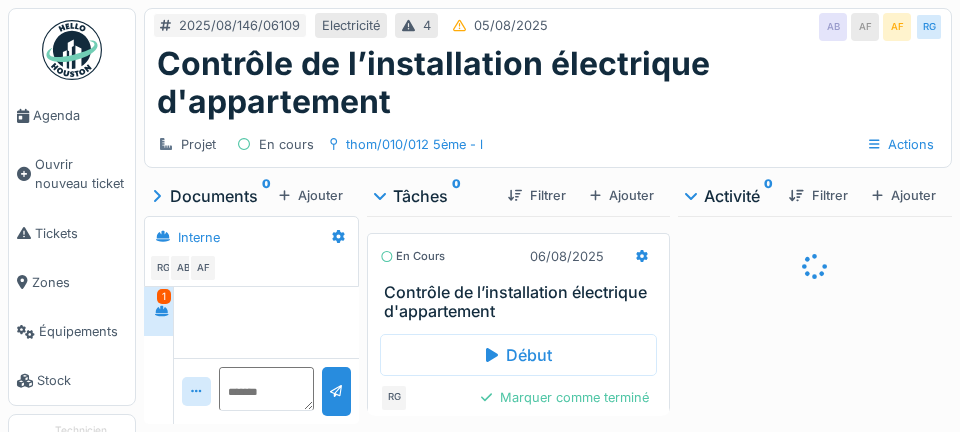 scroll, scrollTop: 0, scrollLeft: 0, axis: both 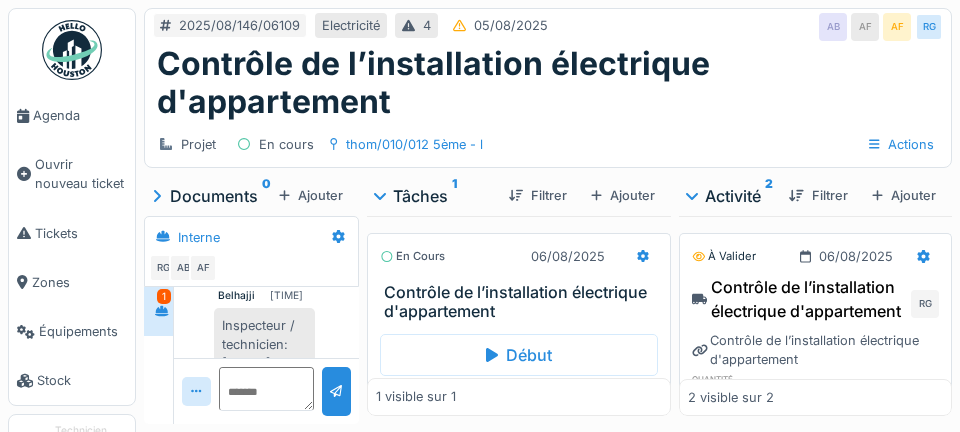 click on "Agenda" at bounding box center [80, 115] 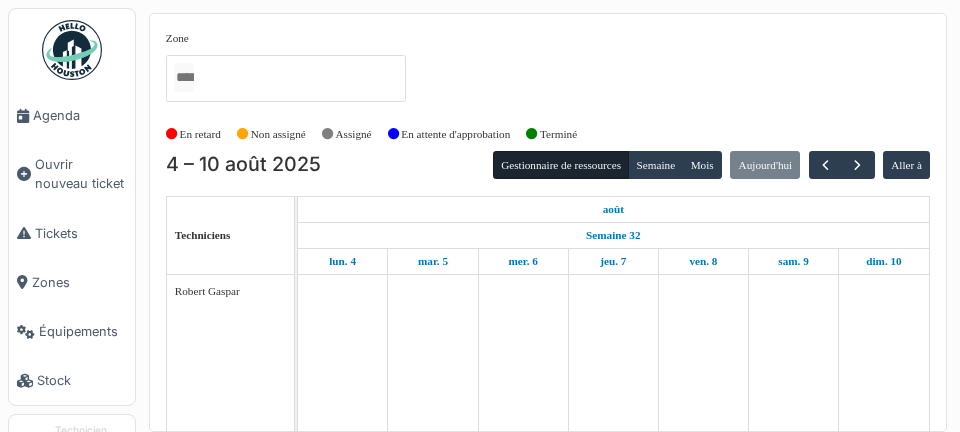 scroll, scrollTop: 0, scrollLeft: 0, axis: both 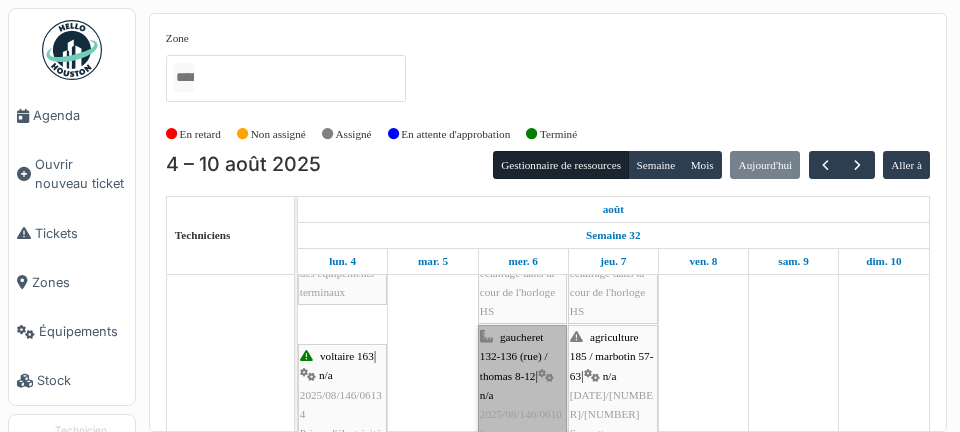 click on "gaucheret 132-136 (rue) / thomas 8-12
|     n/a
2025/08/146/06106
Contrôle de l’installation électrique d'appartement" at bounding box center [522, 424] 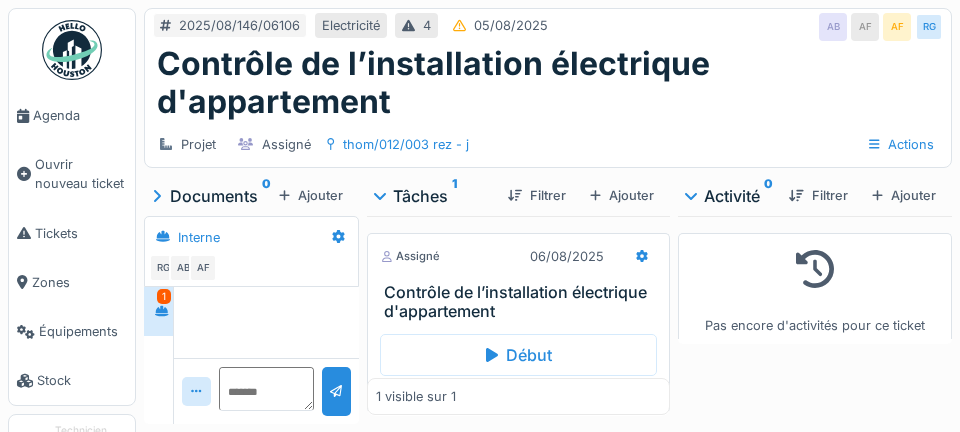 scroll, scrollTop: 0, scrollLeft: 0, axis: both 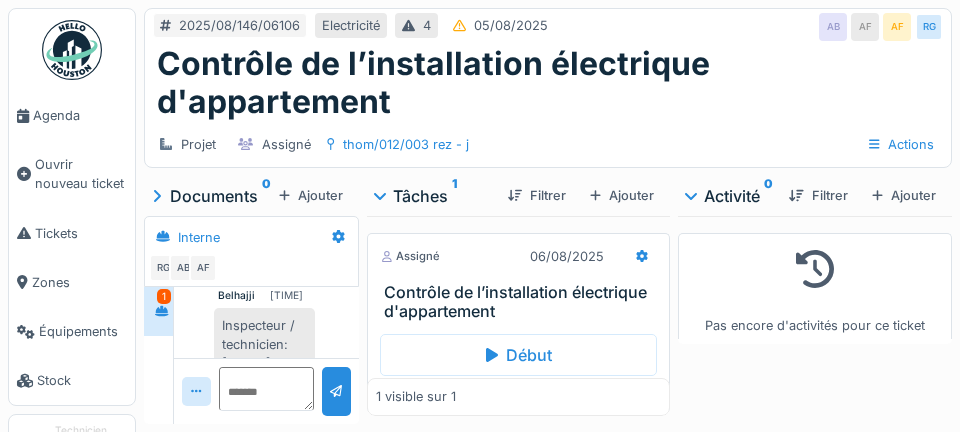 click on "Agenda" at bounding box center (80, 115) 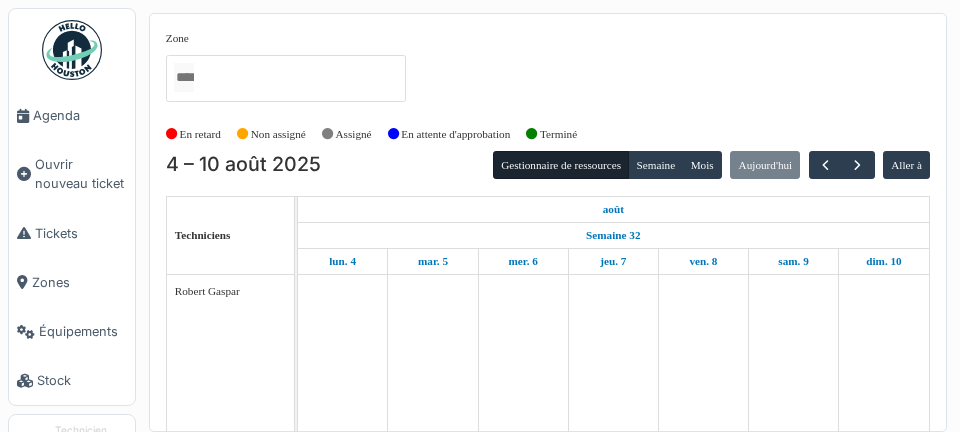 scroll, scrollTop: 0, scrollLeft: 0, axis: both 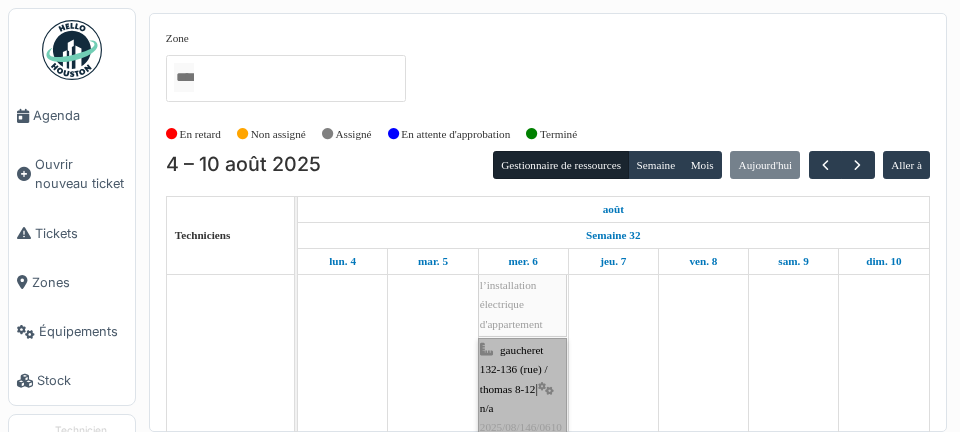 click on "gaucheret 132-136 (rue) / thomas 8-12
|     n/a
2025/08/146/06107
Contrôle de l’installation électrique d'appartement" at bounding box center [522, 437] 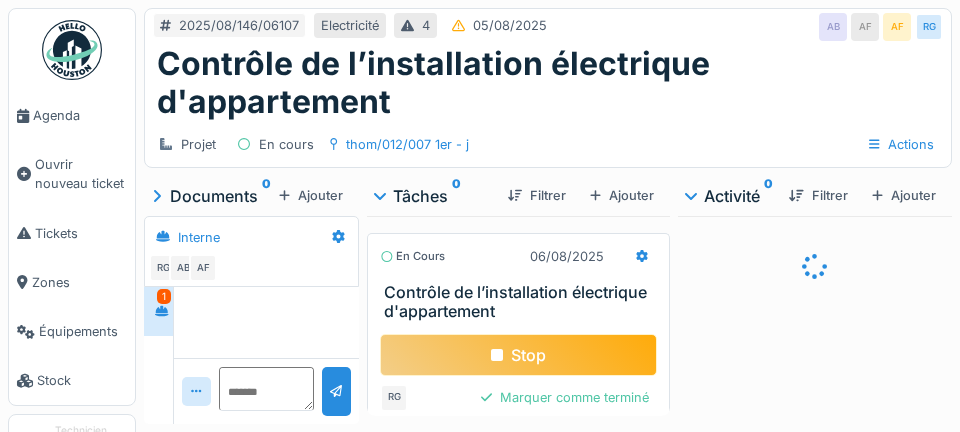 scroll, scrollTop: 0, scrollLeft: 0, axis: both 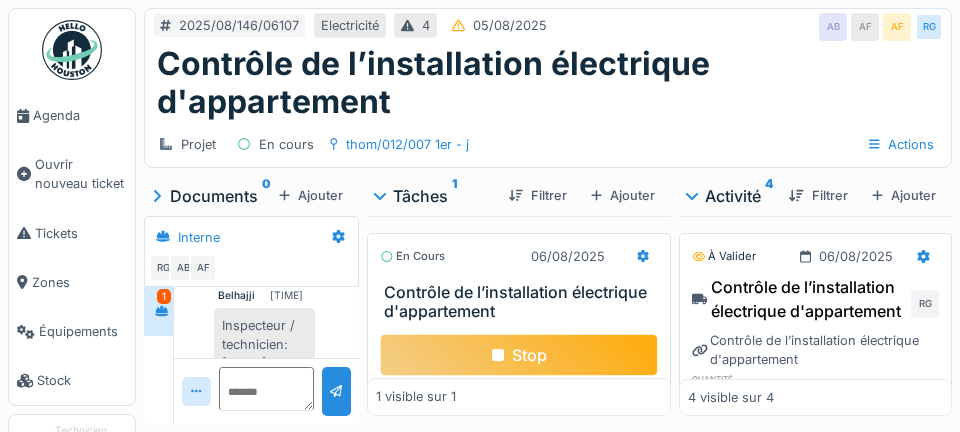 click on "Stop" at bounding box center [519, 355] 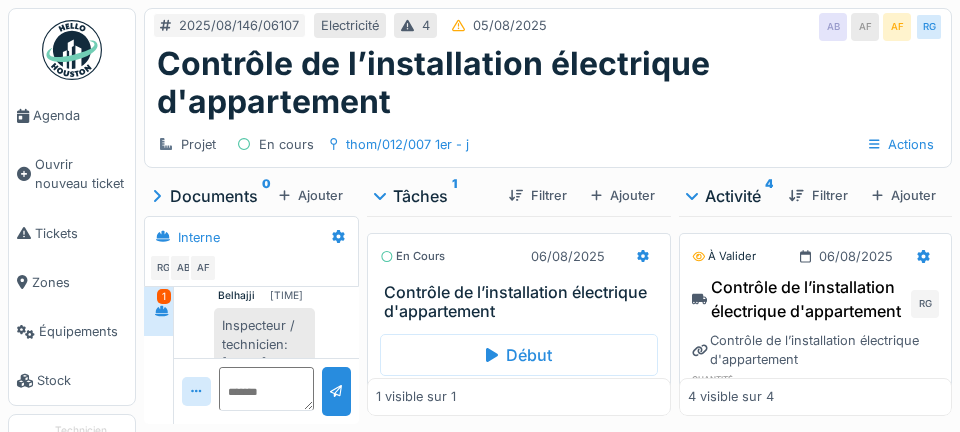 click on "Agenda" at bounding box center (80, 115) 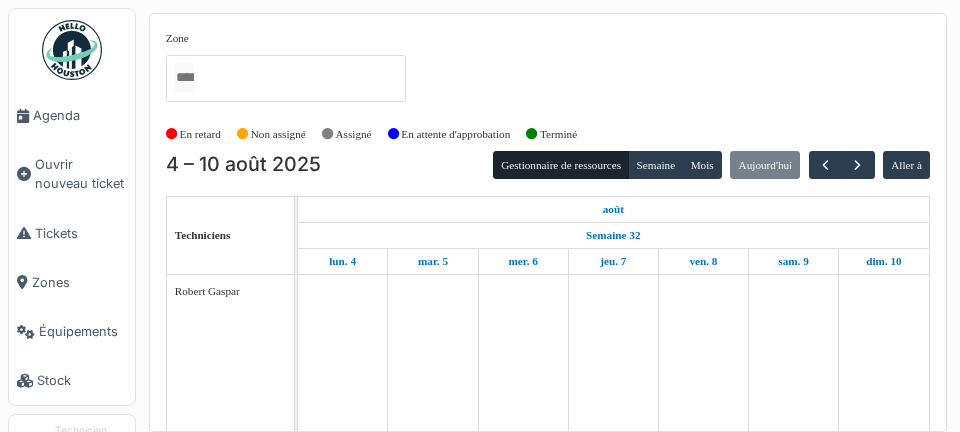 scroll, scrollTop: 0, scrollLeft: 0, axis: both 